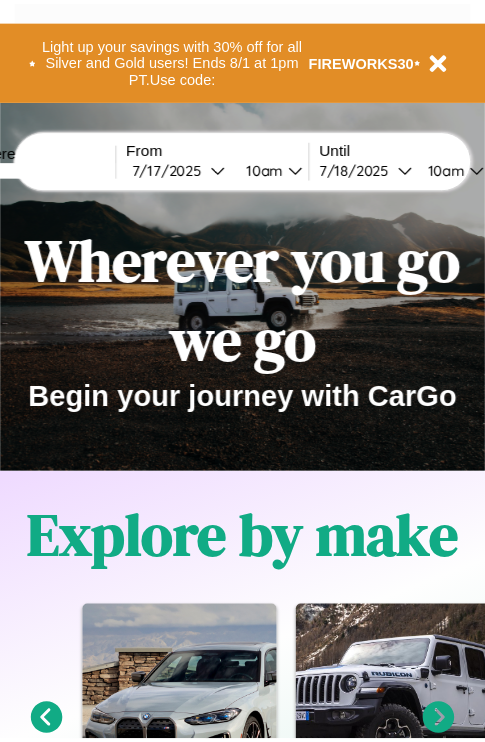 scroll, scrollTop: 0, scrollLeft: 0, axis: both 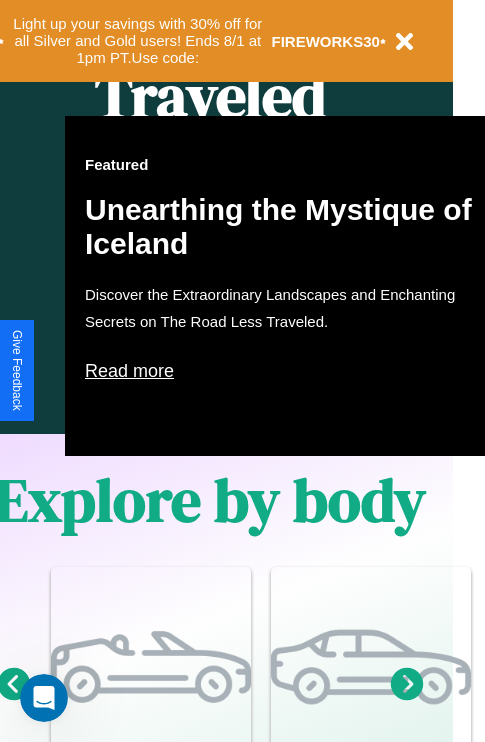 click on "Read more" at bounding box center [285, 371] 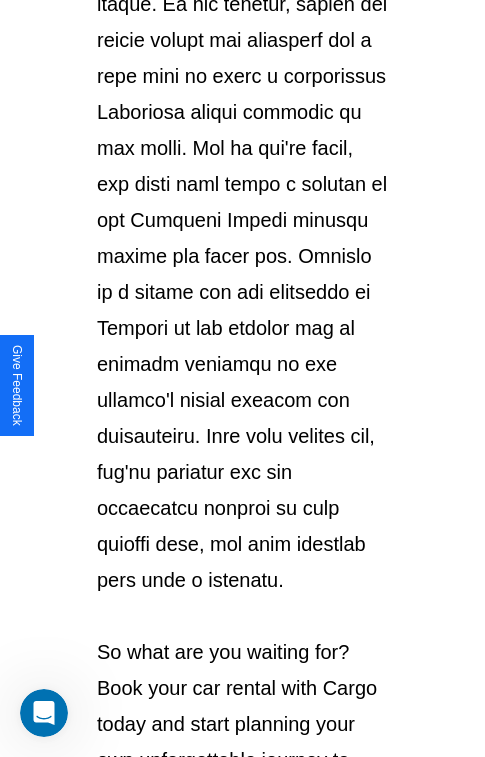 scroll, scrollTop: 3458, scrollLeft: 0, axis: vertical 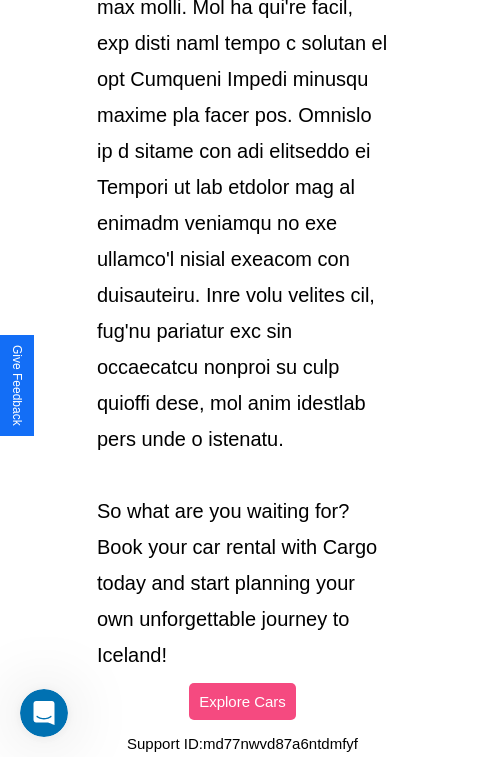 click on "Explore Cars" at bounding box center [242, 701] 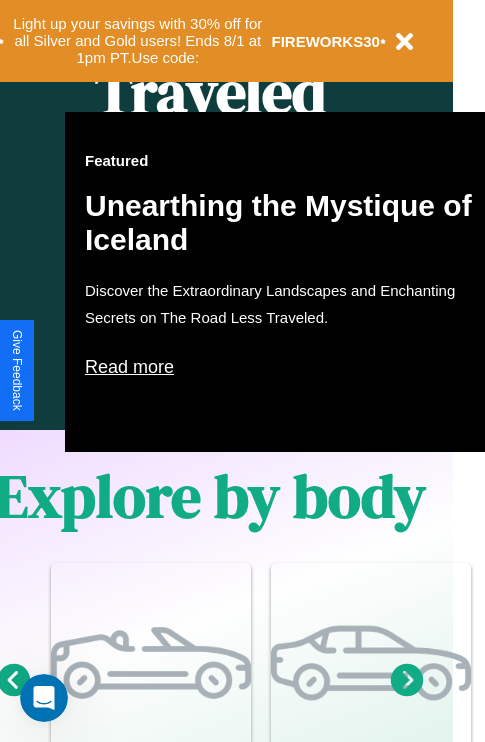 scroll, scrollTop: 997, scrollLeft: 32, axis: both 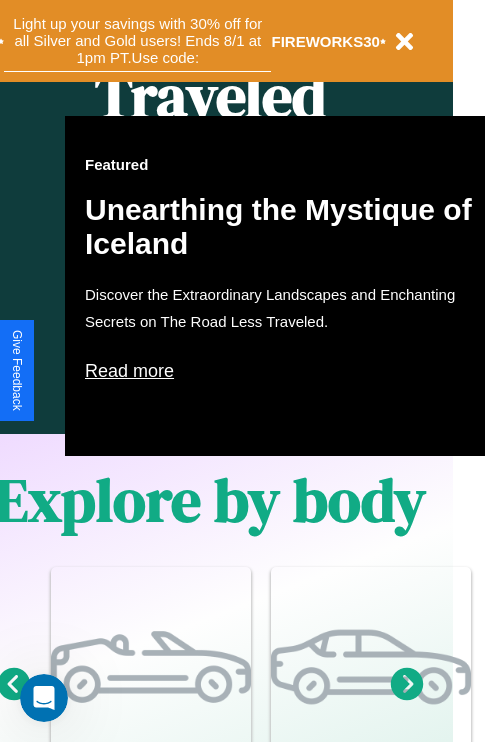 click on "Light up your savings with 30% off for all Silver and Gold users! Ends 8/1 at 1pm PT.  Use code:" at bounding box center [137, 41] 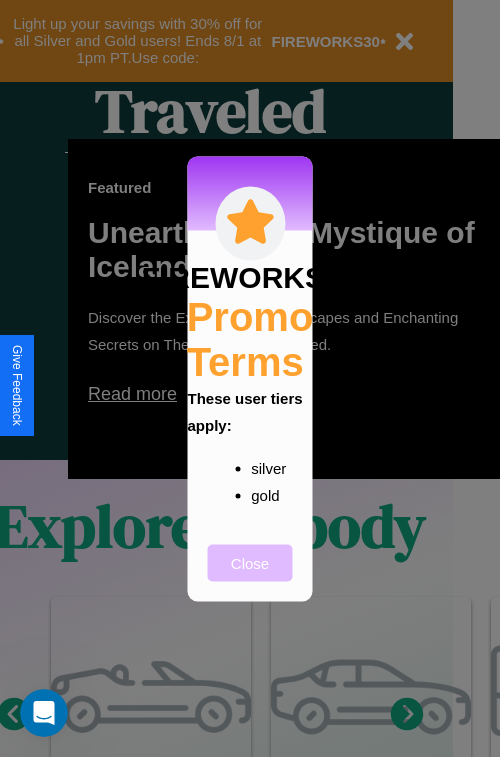 click on "Close" at bounding box center [250, 562] 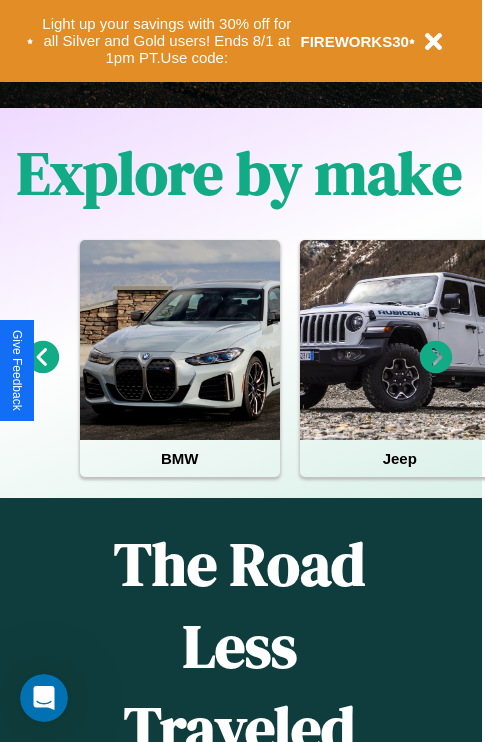 scroll, scrollTop: 308, scrollLeft: 0, axis: vertical 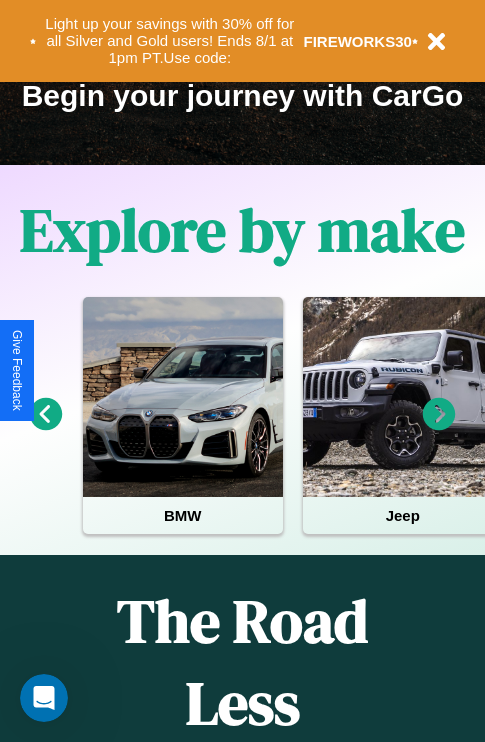 click 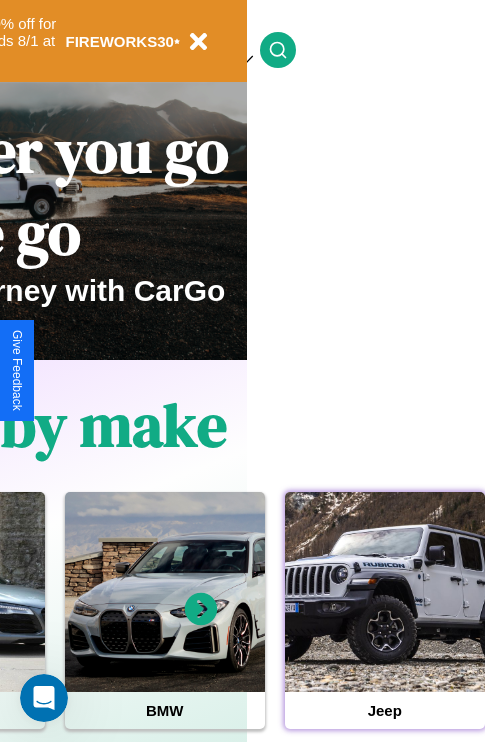 click at bounding box center (385, 592) 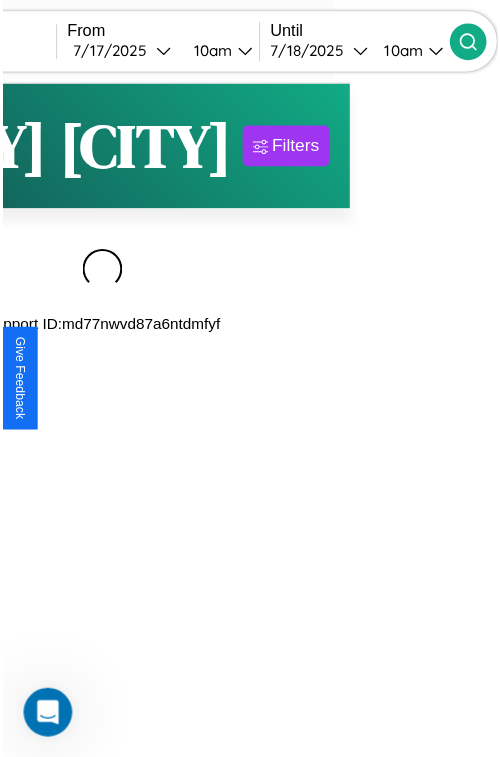 scroll, scrollTop: 0, scrollLeft: 0, axis: both 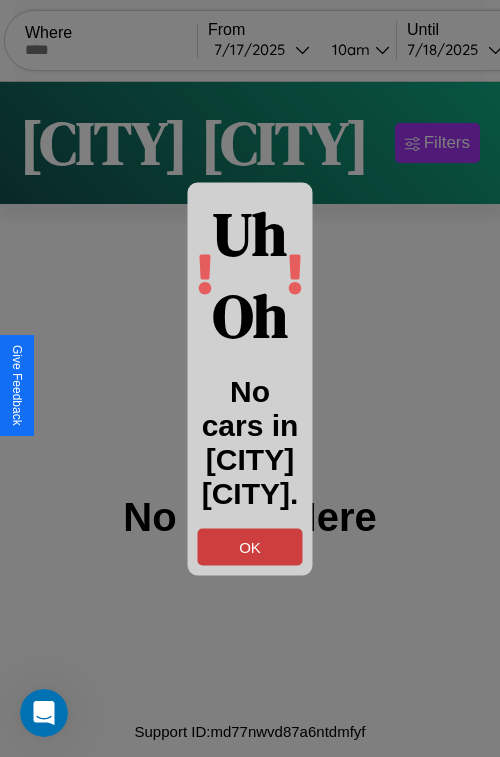 click on "OK" at bounding box center (250, 546) 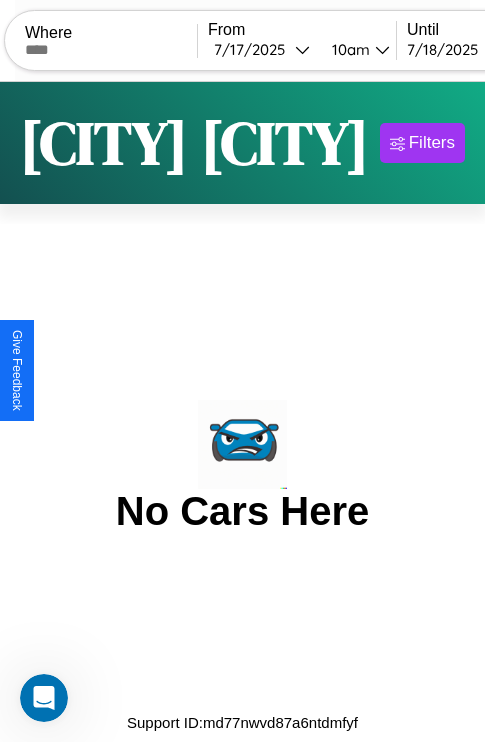 click at bounding box center [111, 50] 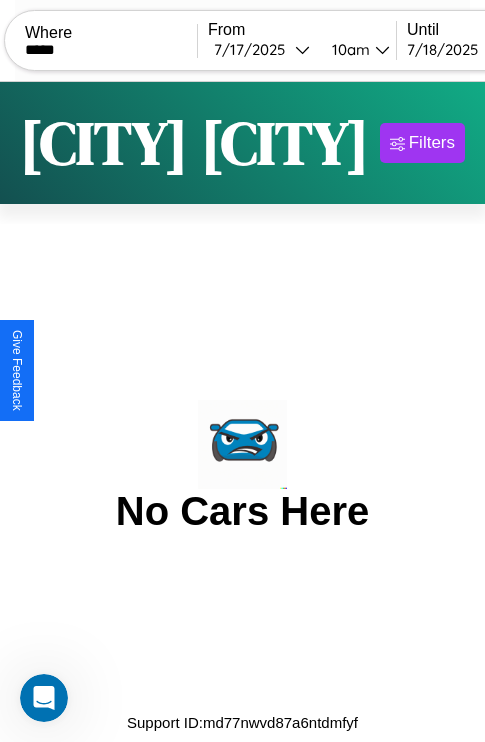 type on "*****" 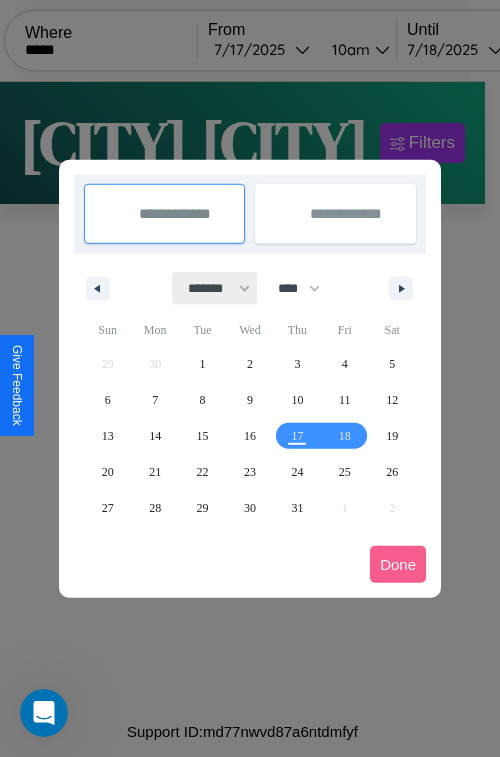 click on "******* ******** ***** ***** *** **** **** ****** ********* ******* ******** ********" at bounding box center (215, 288) 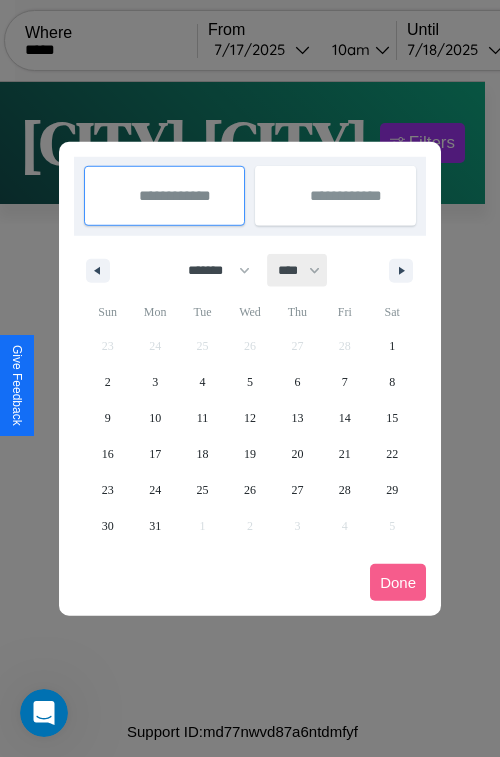 click on "**** **** **** **** **** **** **** **** **** **** **** **** **** **** **** **** **** **** **** **** **** **** **** **** **** **** **** **** **** **** **** **** **** **** **** **** **** **** **** **** **** **** **** **** **** **** **** **** **** **** **** **** **** **** **** **** **** **** **** **** **** **** **** **** **** **** **** **** **** **** **** **** **** **** **** **** **** **** **** **** **** **** **** **** **** **** **** **** **** **** **** **** **** **** **** **** **** **** **** **** **** **** **** **** **** **** **** **** **** **** **** **** **** **** **** **** **** **** **** **** ****" at bounding box center (298, 270) 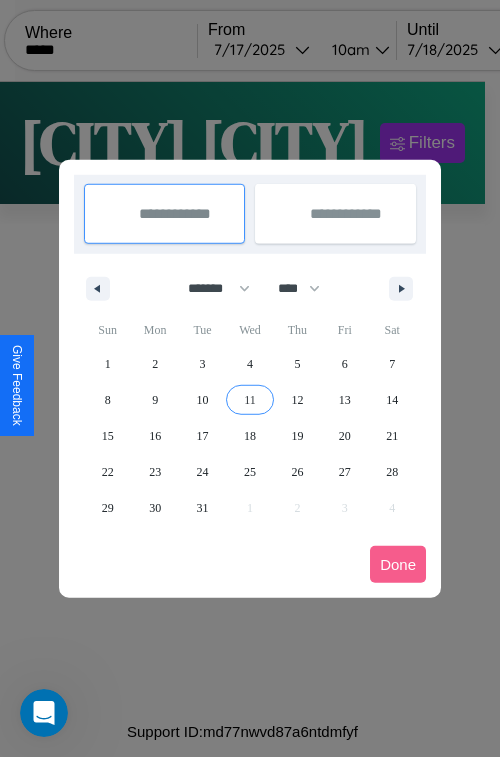 click on "11" at bounding box center (250, 400) 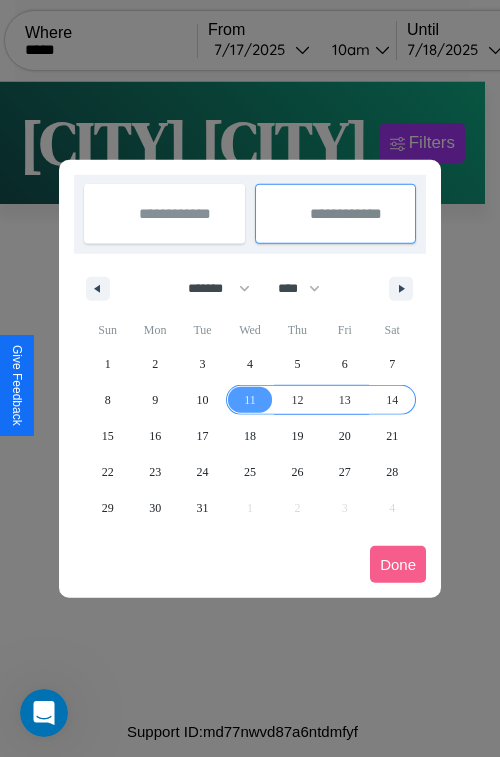 click on "14" at bounding box center [392, 400] 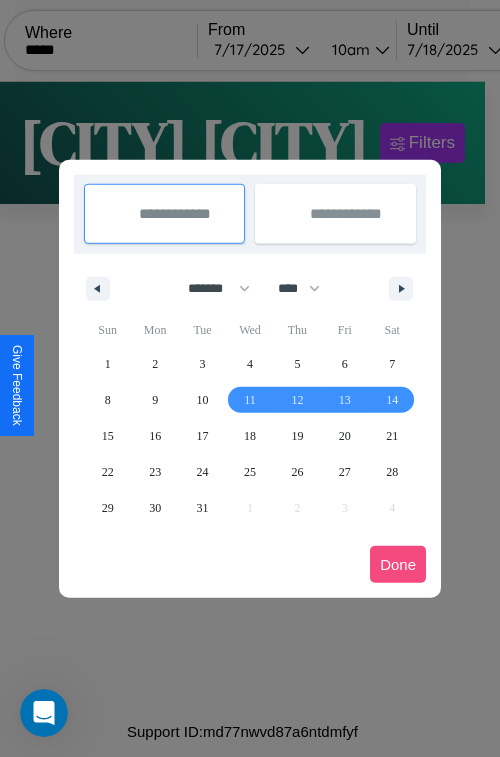 click on "Done" at bounding box center (398, 564) 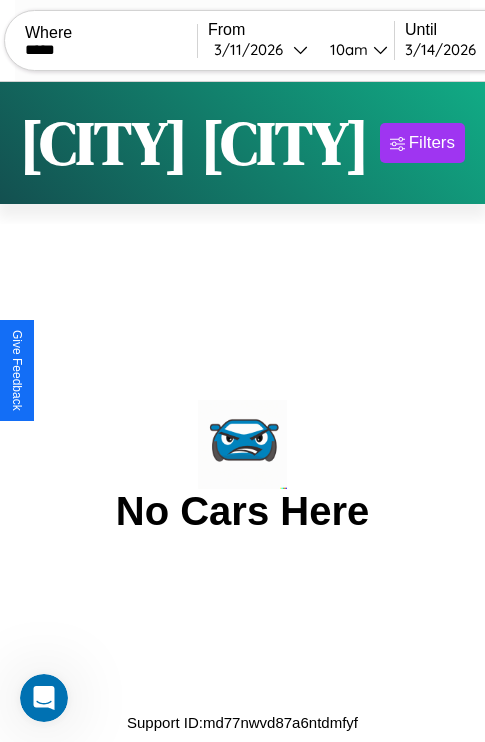 click on "10am" at bounding box center (346, 49) 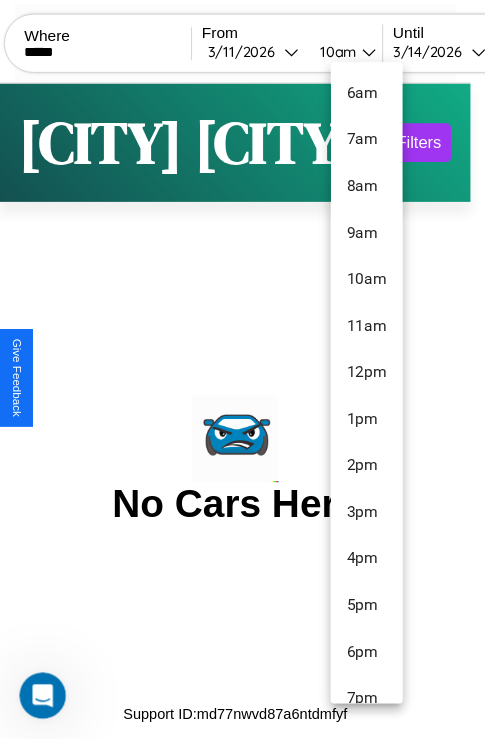 scroll, scrollTop: 115, scrollLeft: 0, axis: vertical 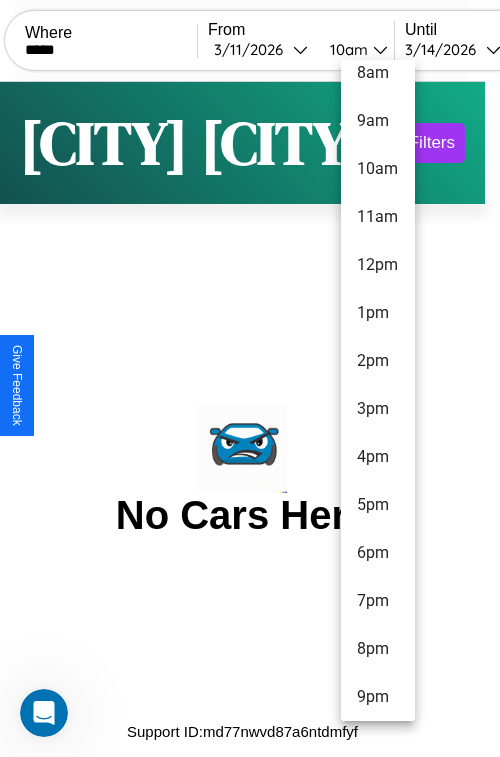 click on "9pm" at bounding box center [378, 697] 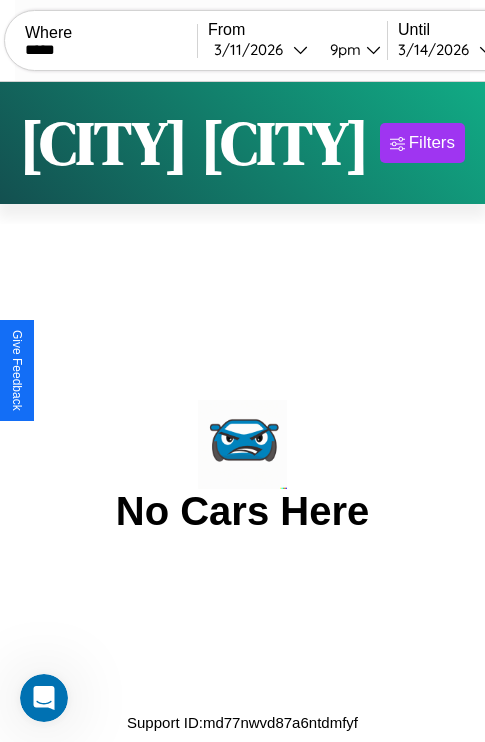 scroll, scrollTop: 0, scrollLeft: 175, axis: horizontal 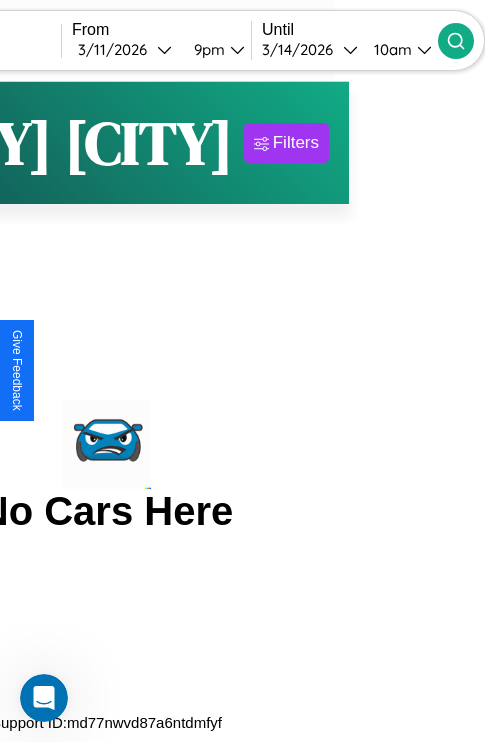 click 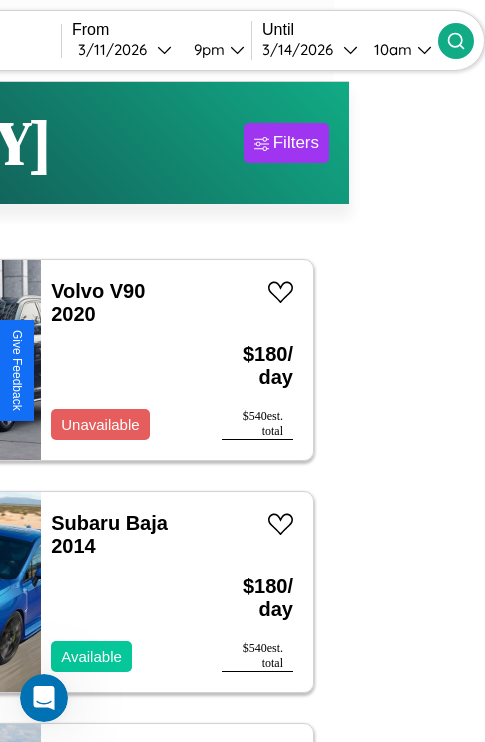 scroll, scrollTop: 95, scrollLeft: 35, axis: both 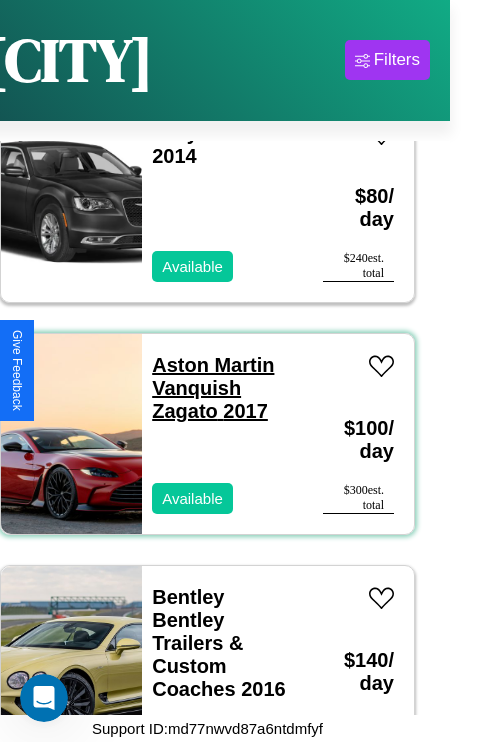 click on "Aston Martin   Vanquish Zagato   2017" at bounding box center [213, 388] 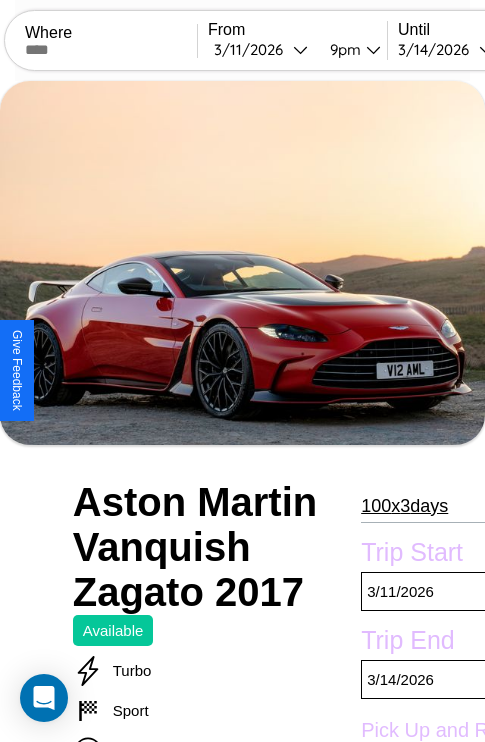 scroll, scrollTop: 135, scrollLeft: 0, axis: vertical 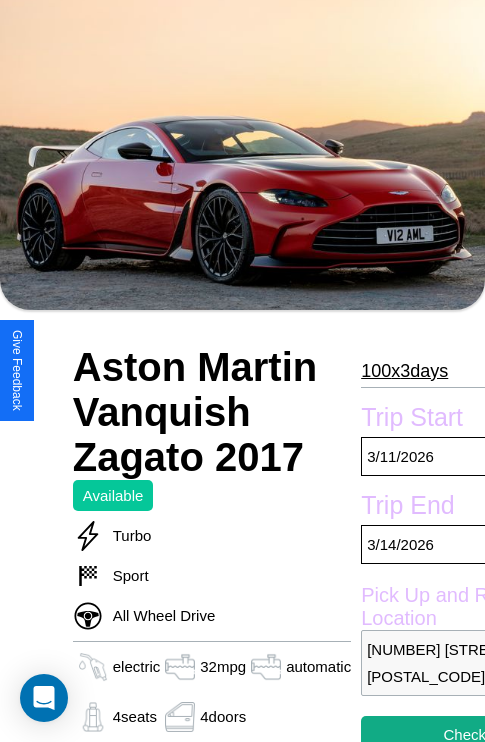 click on "100 x 3 days" at bounding box center [404, 371] 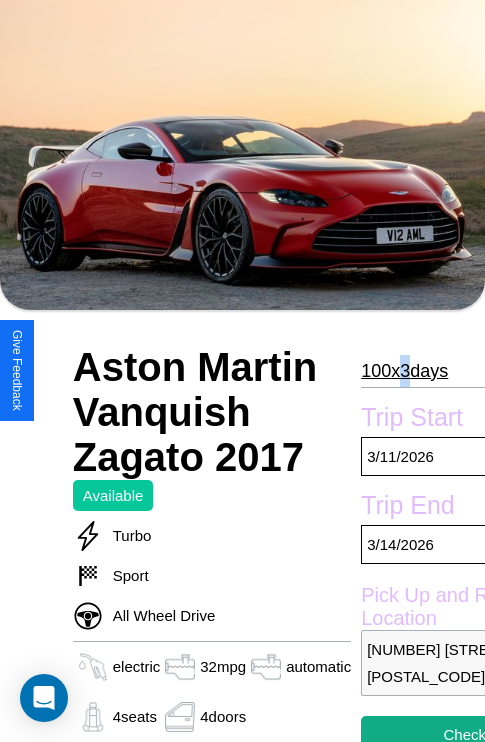 click on "100 x 3 days" at bounding box center (404, 371) 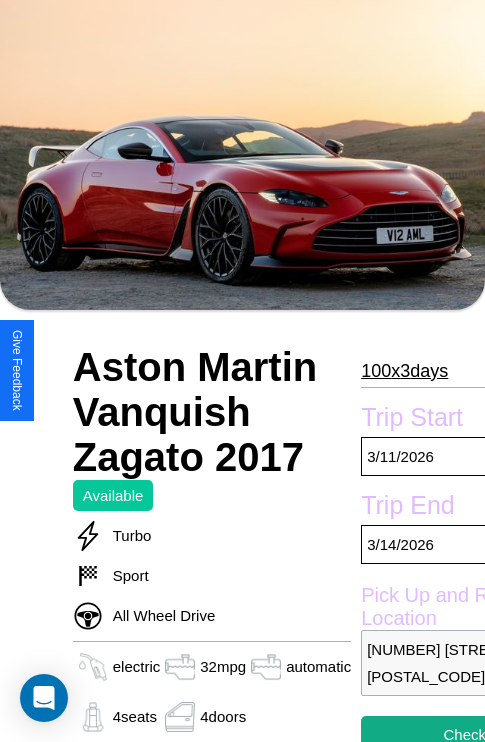 click on "100 x 3 days" at bounding box center [404, 371] 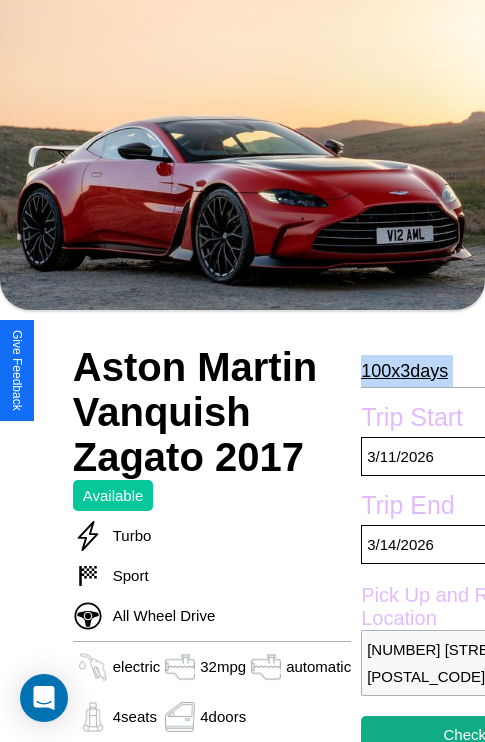 click on "100 x 3 days" at bounding box center [404, 371] 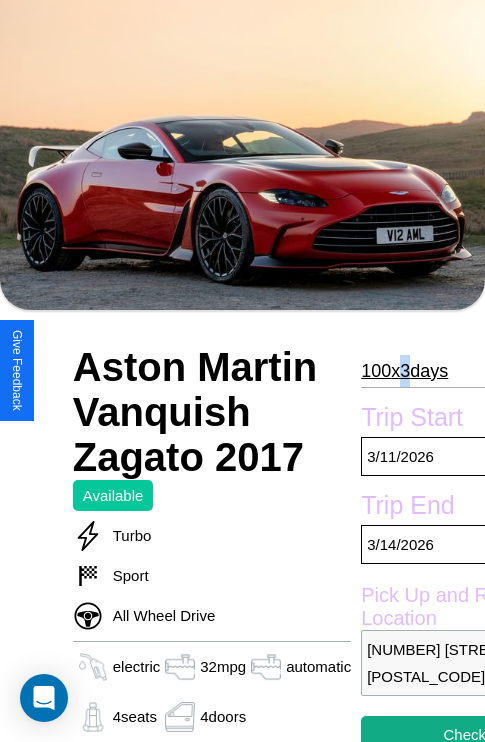 click on "100 x 3 days" at bounding box center (404, 371) 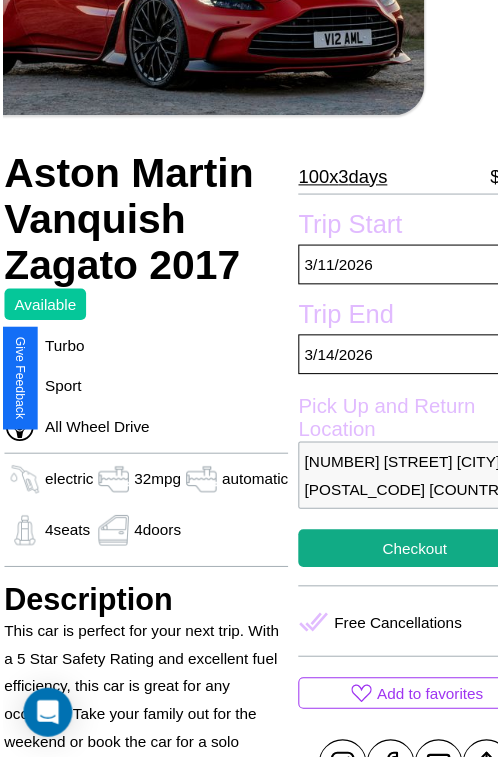 scroll, scrollTop: 221, scrollLeft: 96, axis: both 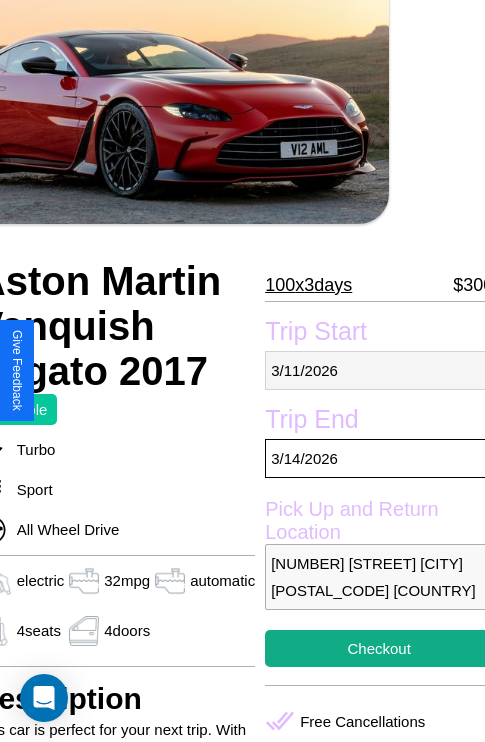 click on "[MONTH] / [DAY] / [YEAR]" at bounding box center [379, 370] 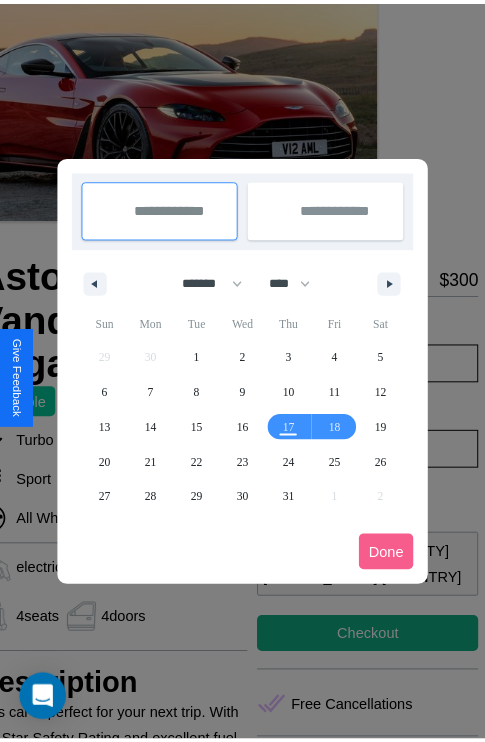 scroll, scrollTop: 0, scrollLeft: 96, axis: horizontal 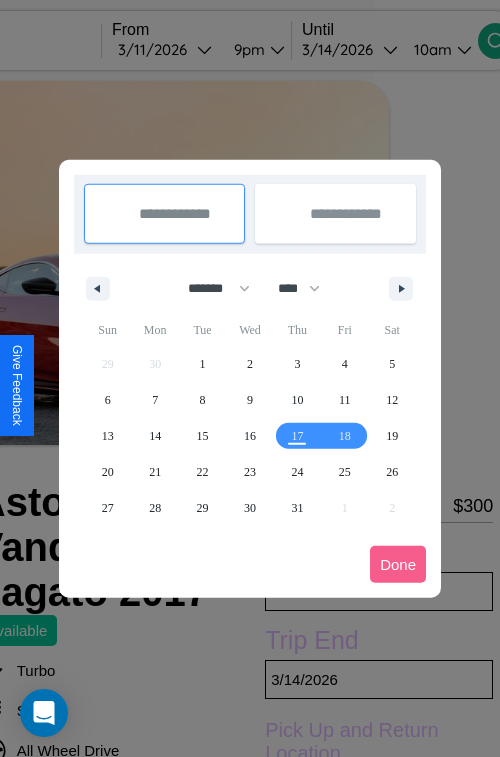 click at bounding box center [250, 378] 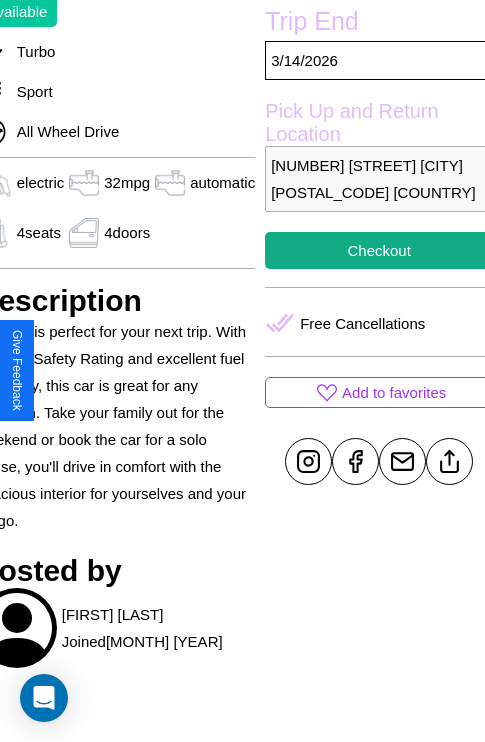 scroll, scrollTop: 710, scrollLeft: 96, axis: both 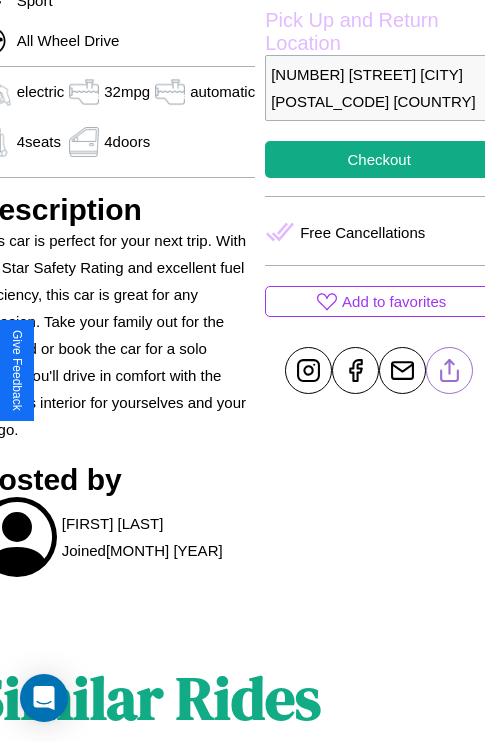 click 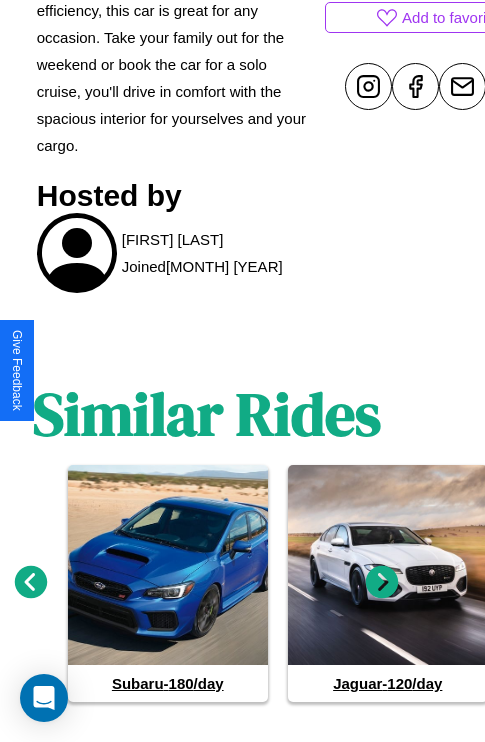 scroll, scrollTop: 1021, scrollLeft: 30, axis: both 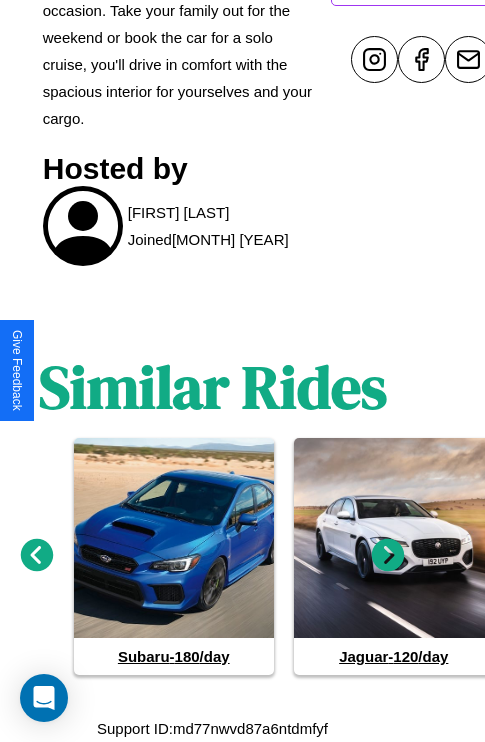click 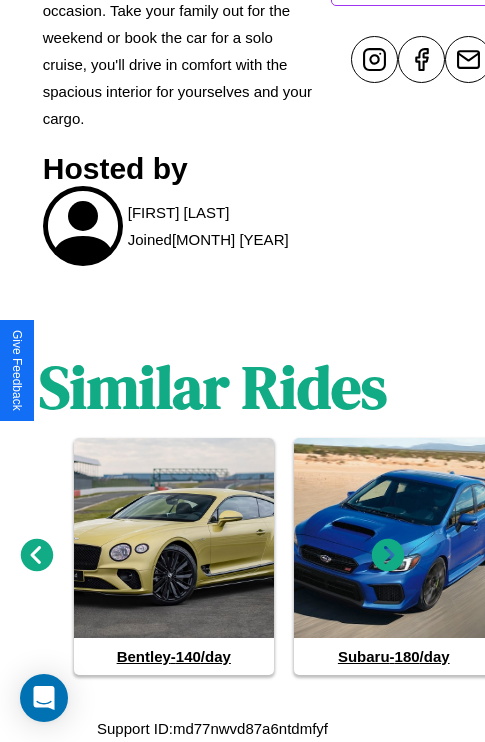 click 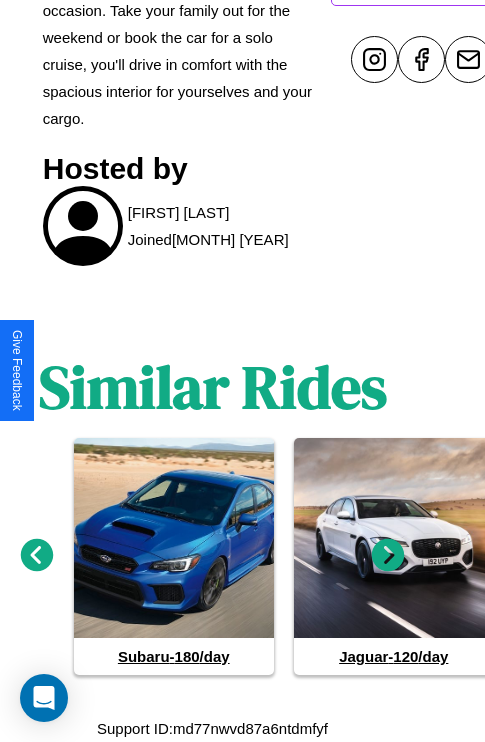 click 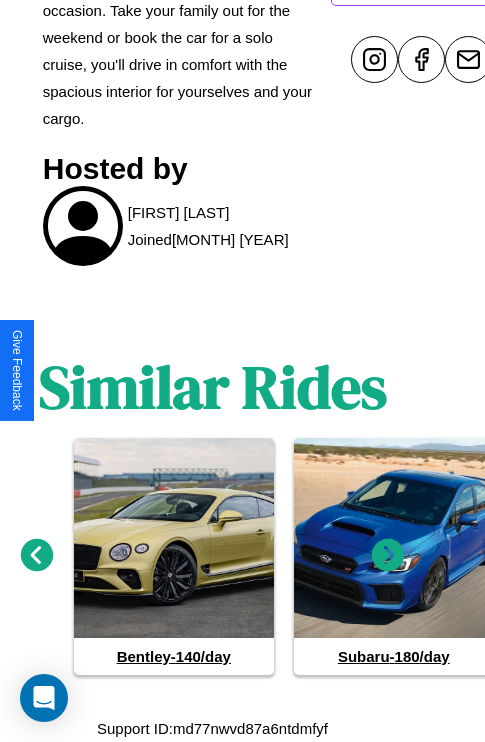 click 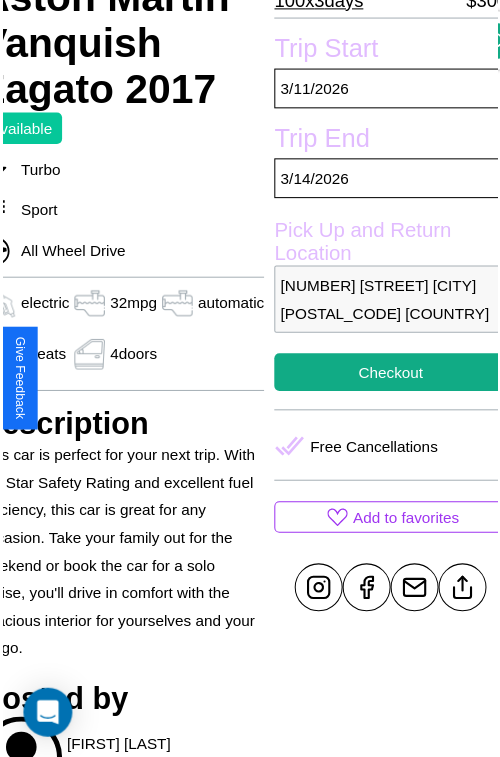 scroll, scrollTop: 499, scrollLeft: 96, axis: both 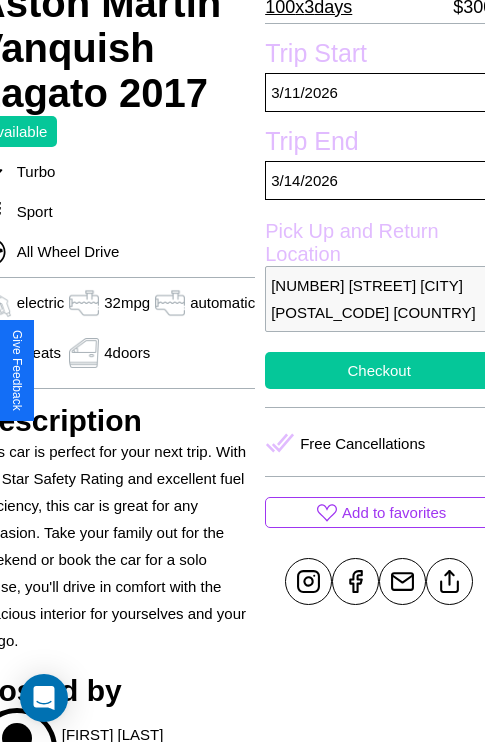 click on "Checkout" at bounding box center (379, 370) 